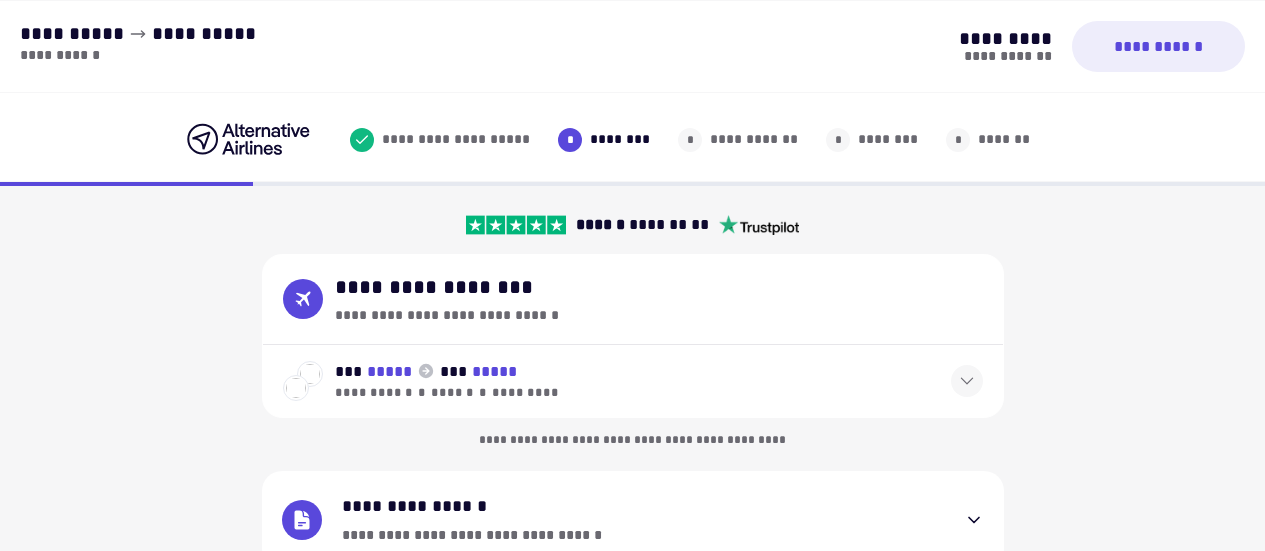 select on "**" 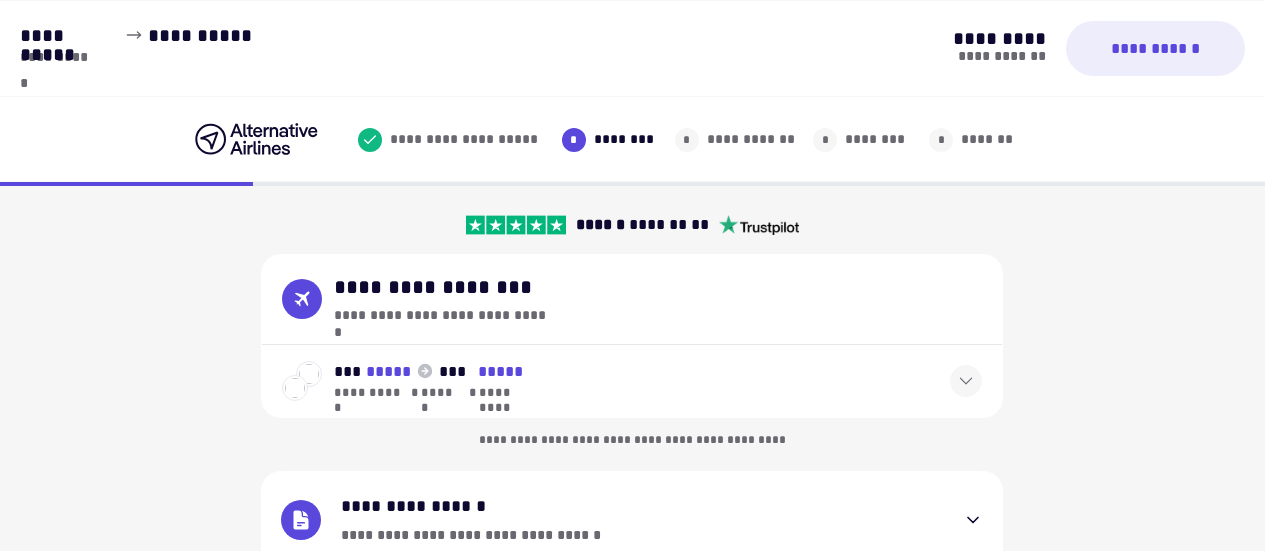 scroll, scrollTop: 508, scrollLeft: 0, axis: vertical 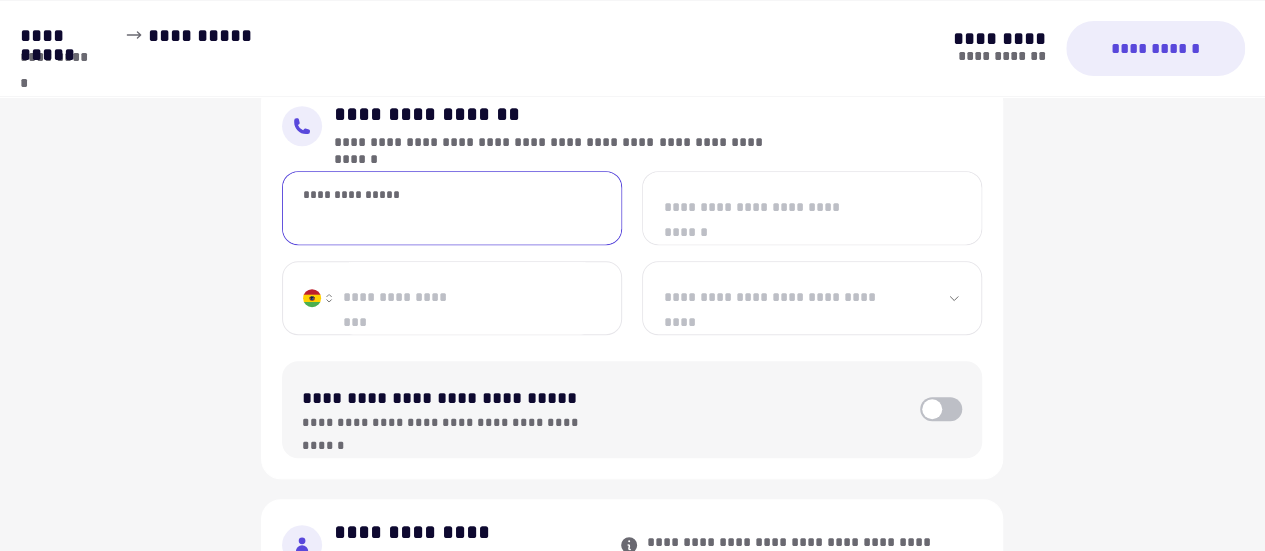 type on "**********" 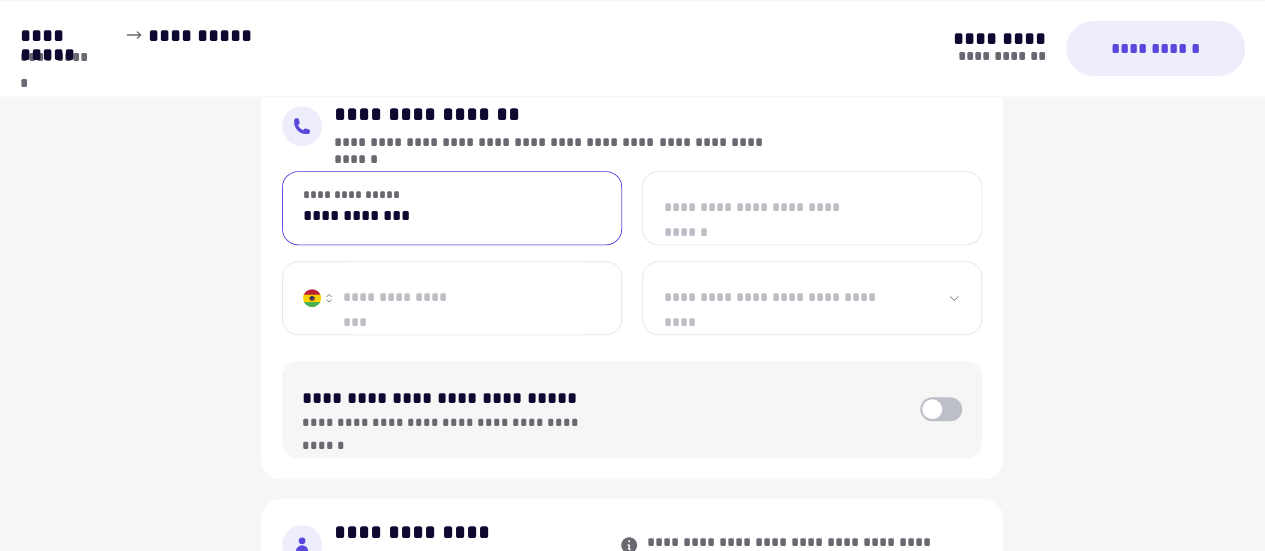 type on "**********" 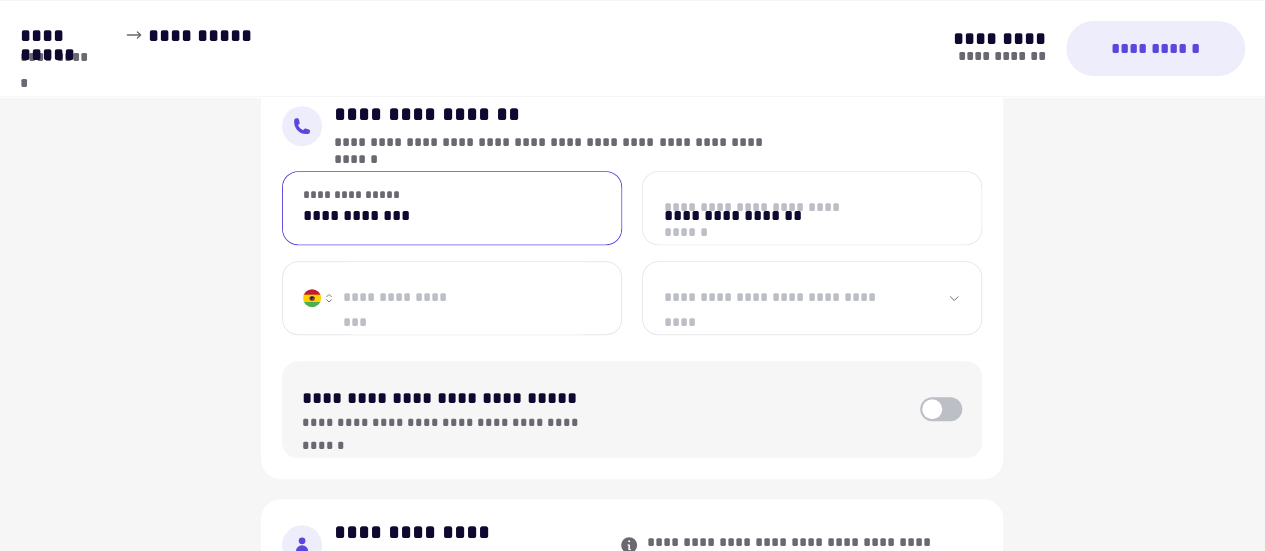 type on "**********" 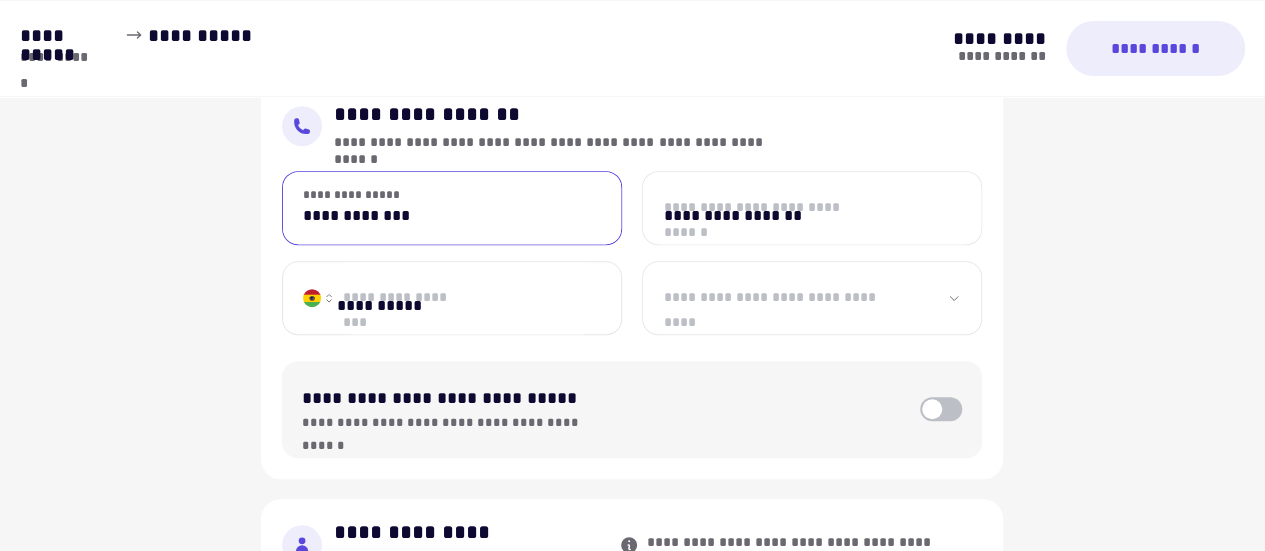 select on "********" 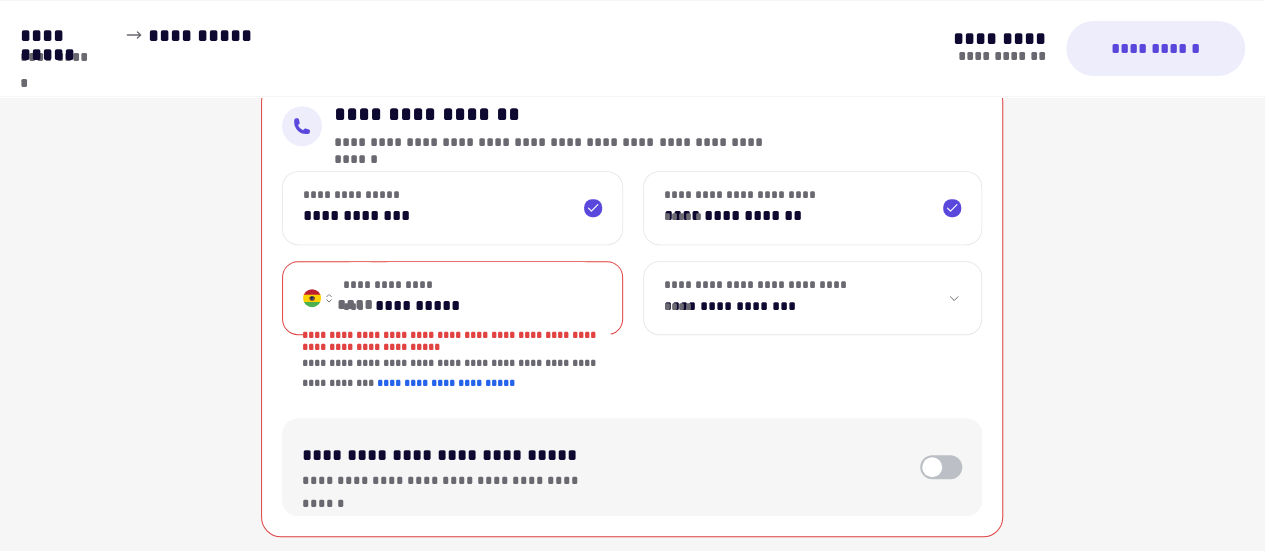 click on "[STREET] [CITY] [STATE] [ZIP] [COUNTRY]" at bounding box center [452, 298] 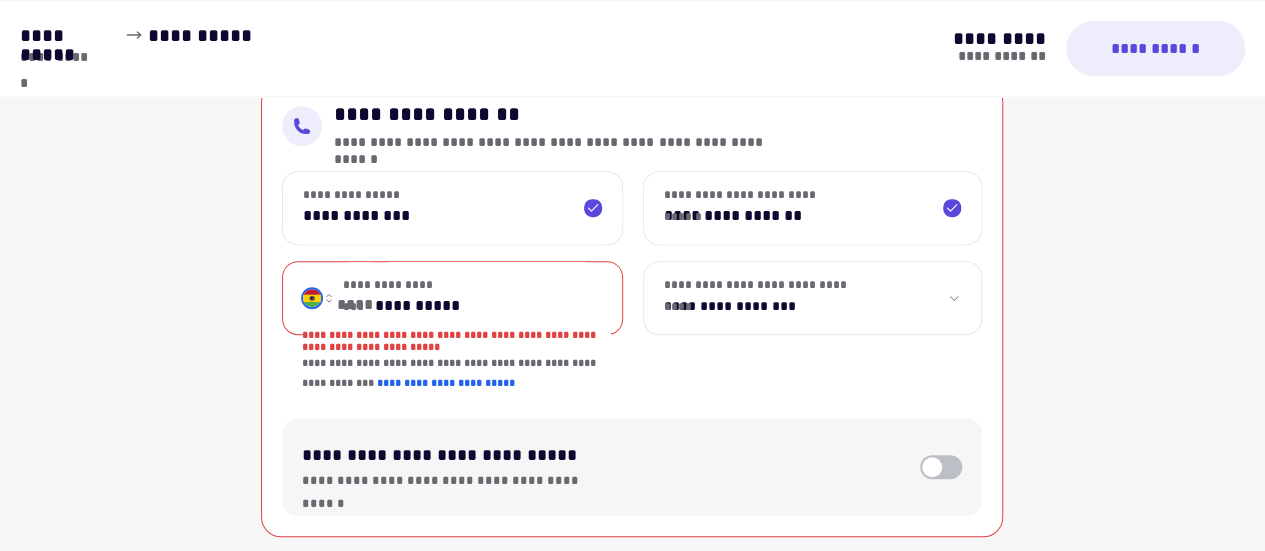 click on "[STREET] [CITY] [STATE] [ZIP] [COUNTRY]" at bounding box center (318, 298) 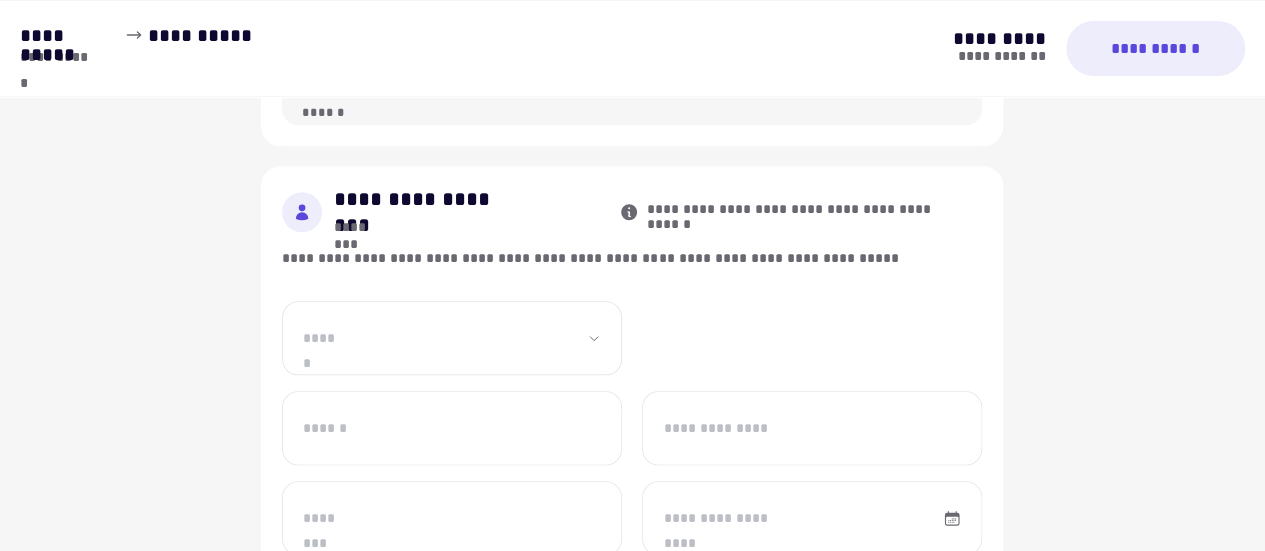 scroll, scrollTop: 842, scrollLeft: 0, axis: vertical 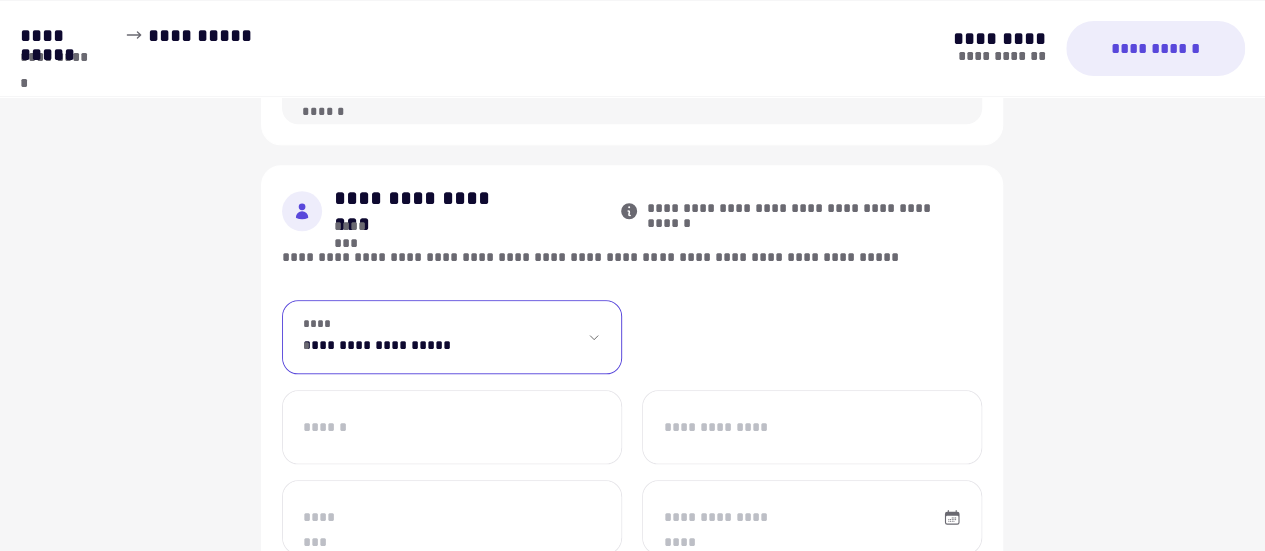 click on "[DATE]" at bounding box center [452, 337] 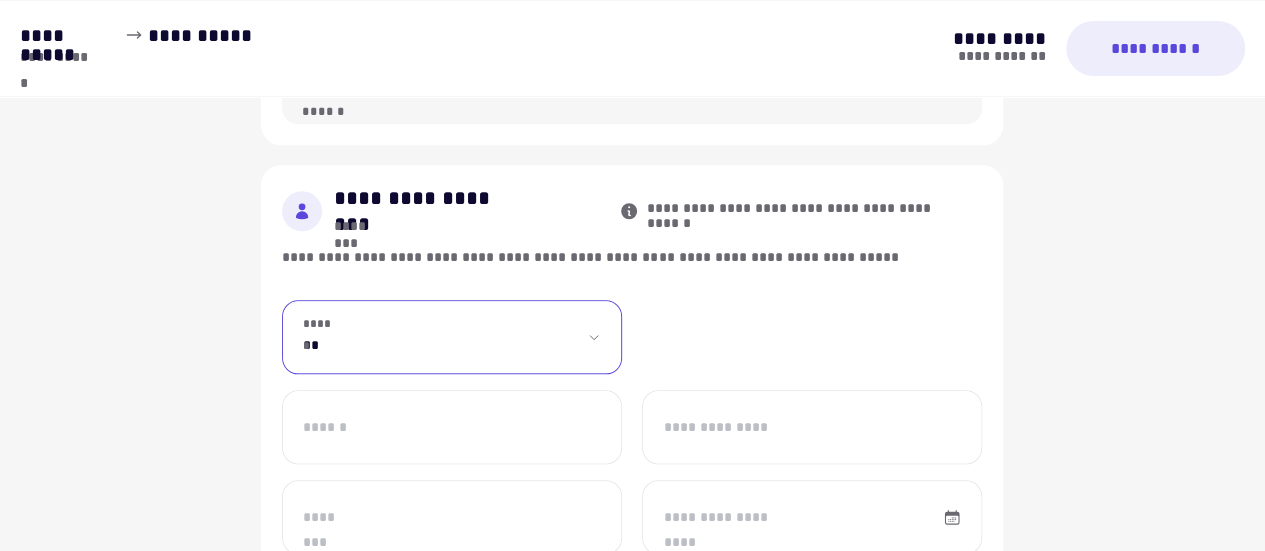 click on "[DATE]" at bounding box center (452, 337) 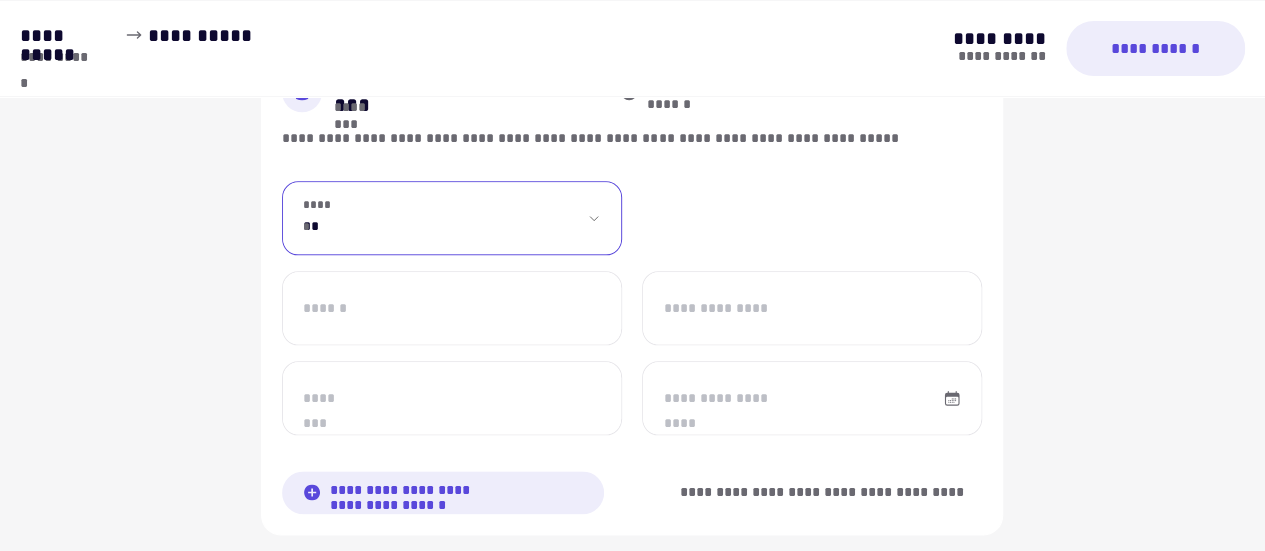 scroll, scrollTop: 965, scrollLeft: 0, axis: vertical 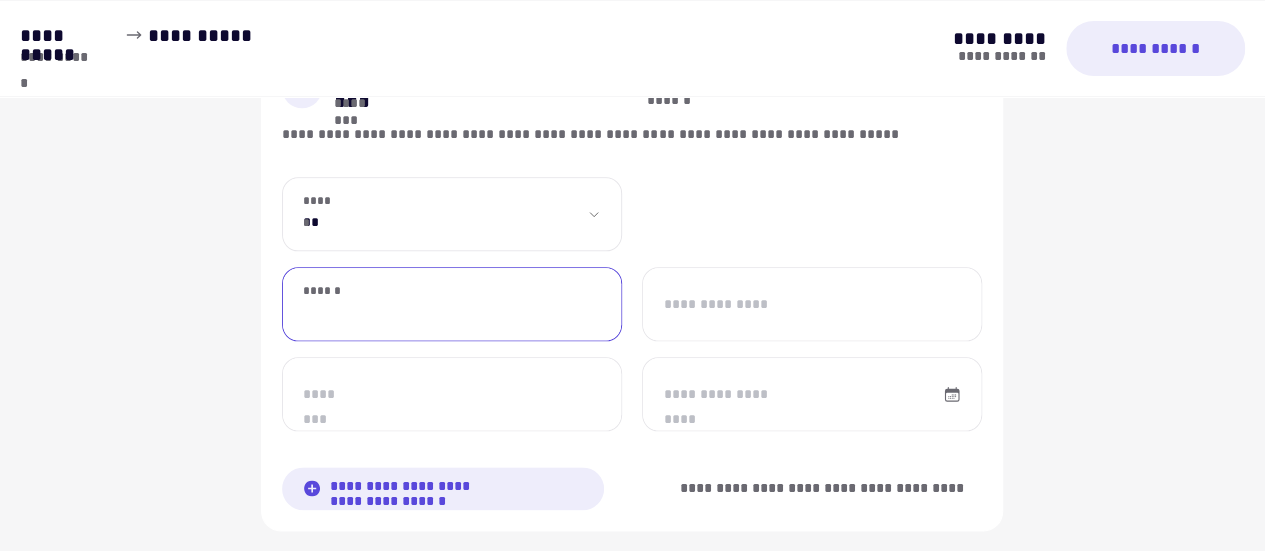 click on "******" at bounding box center (452, 304) 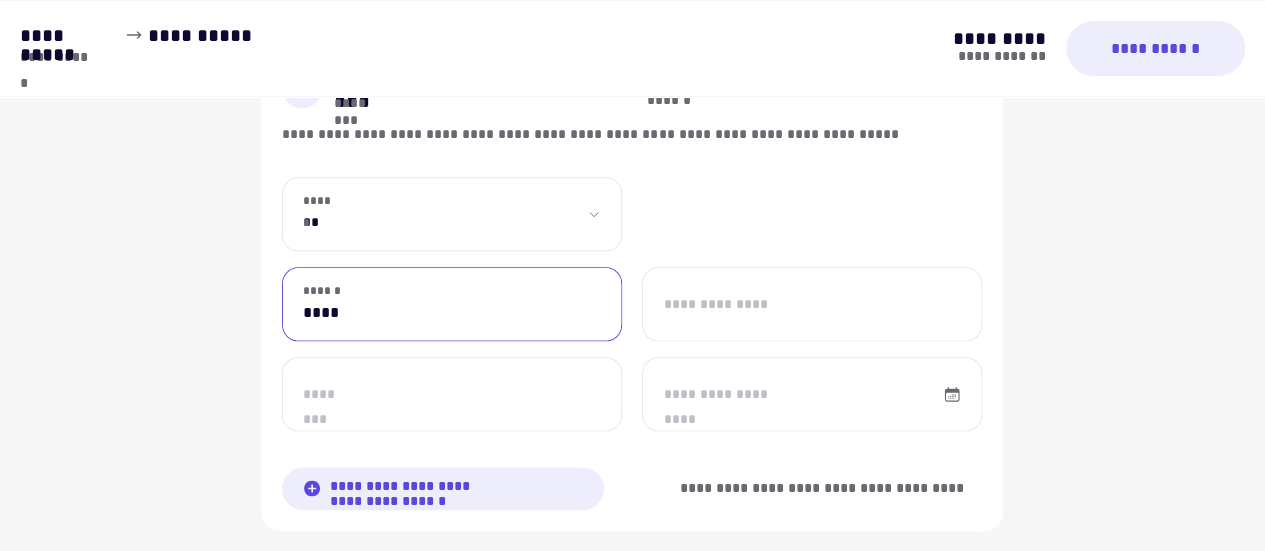type on "********" 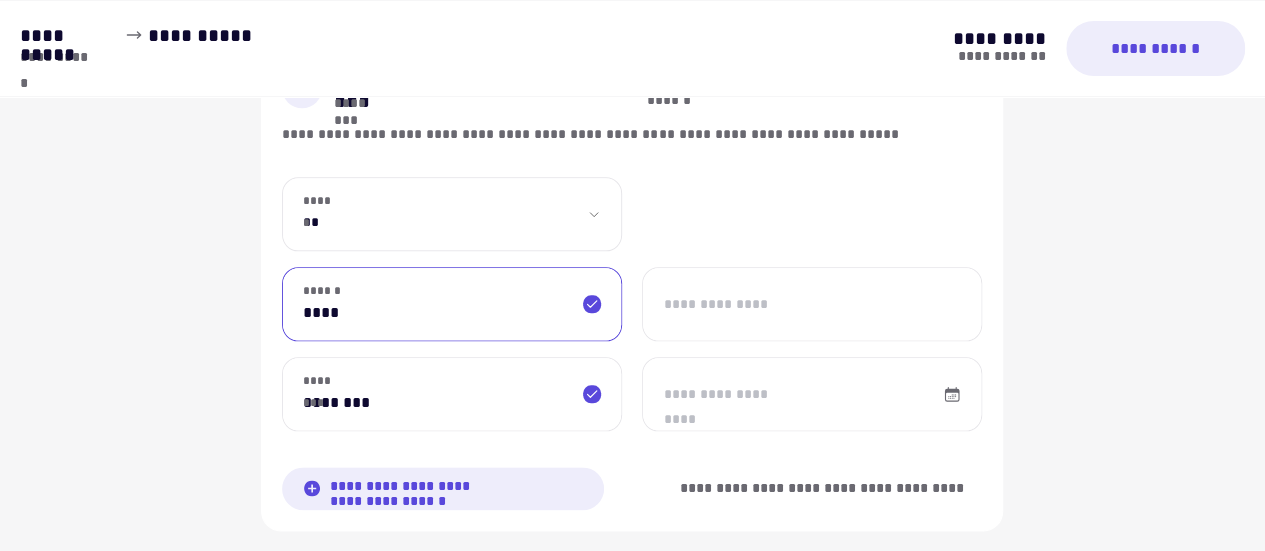 click on "**********" at bounding box center (812, 304) 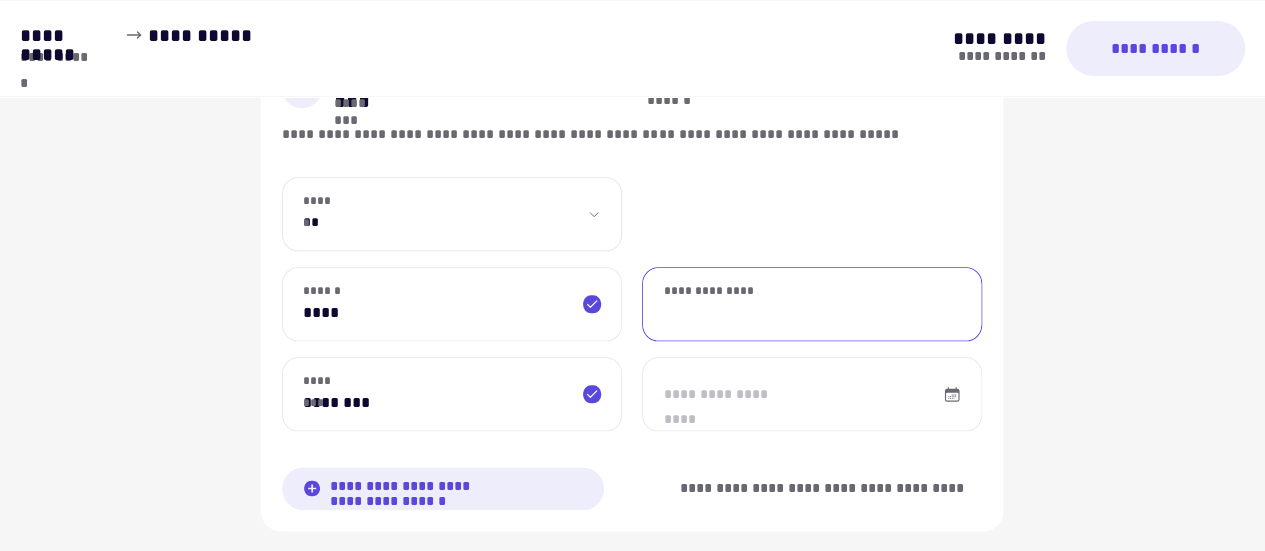 type on "*" 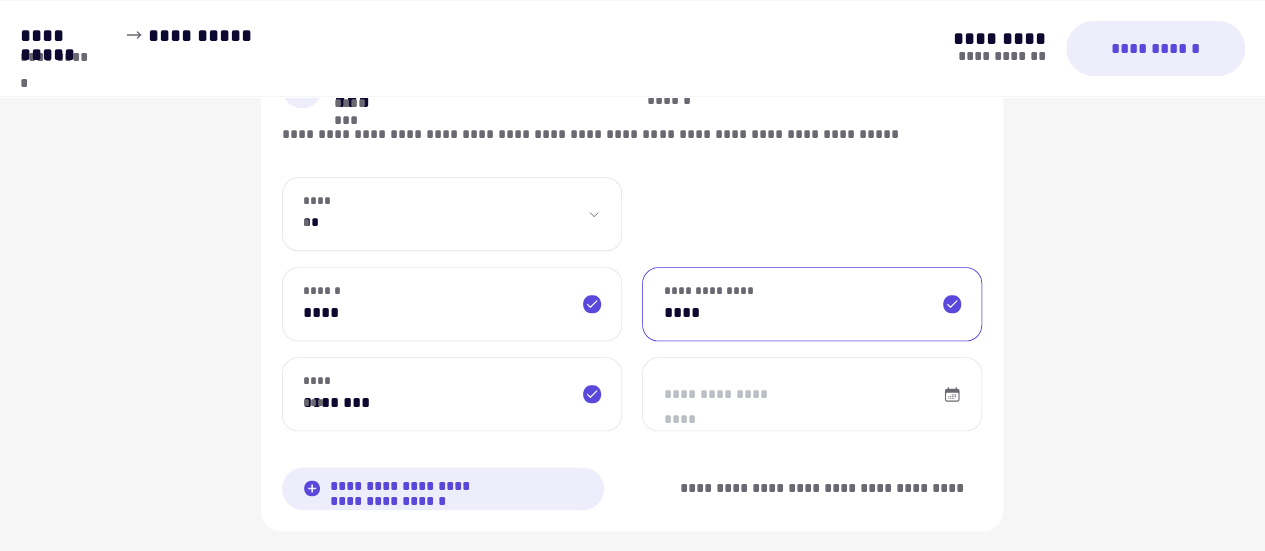 scroll, scrollTop: 1021, scrollLeft: 0, axis: vertical 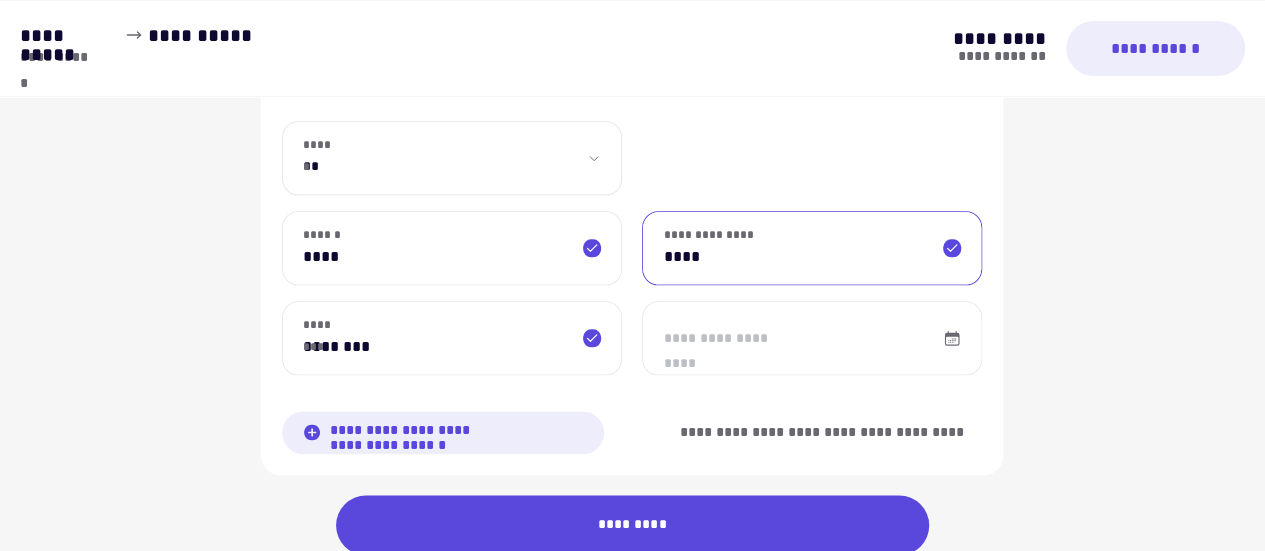 type on "****" 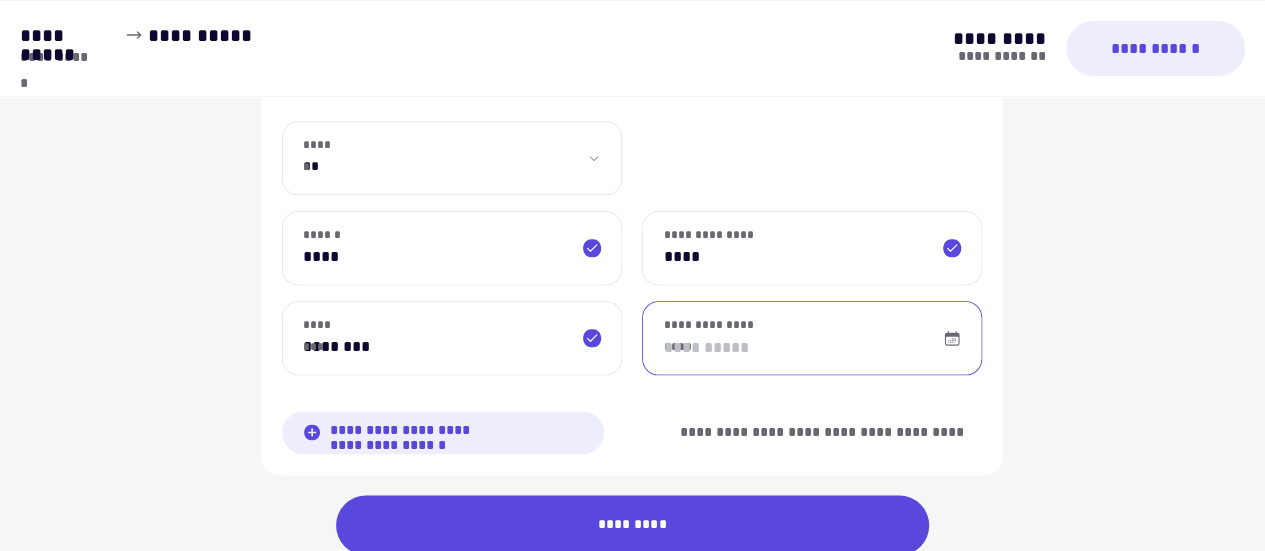 click on "**********" at bounding box center (812, 338) 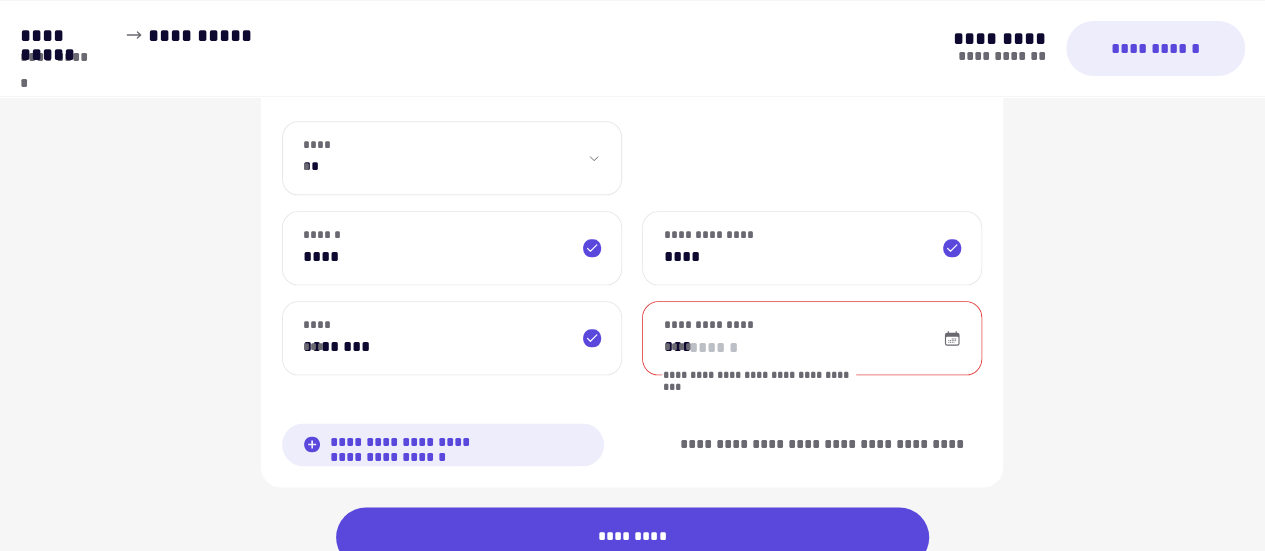 type on "*" 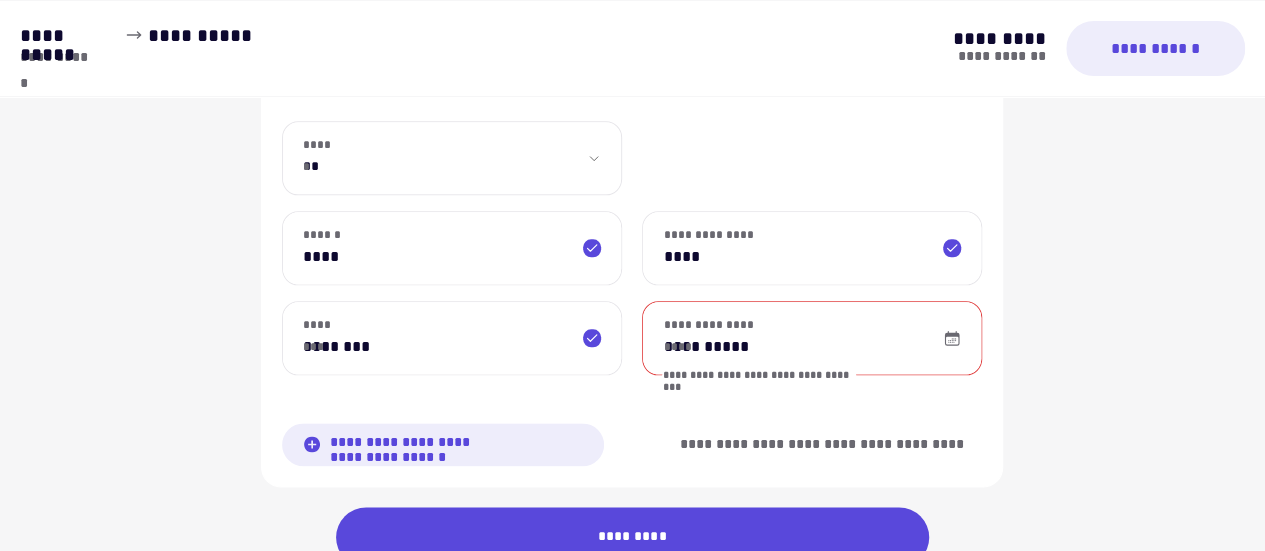click on "**********" at bounding box center (812, 338) 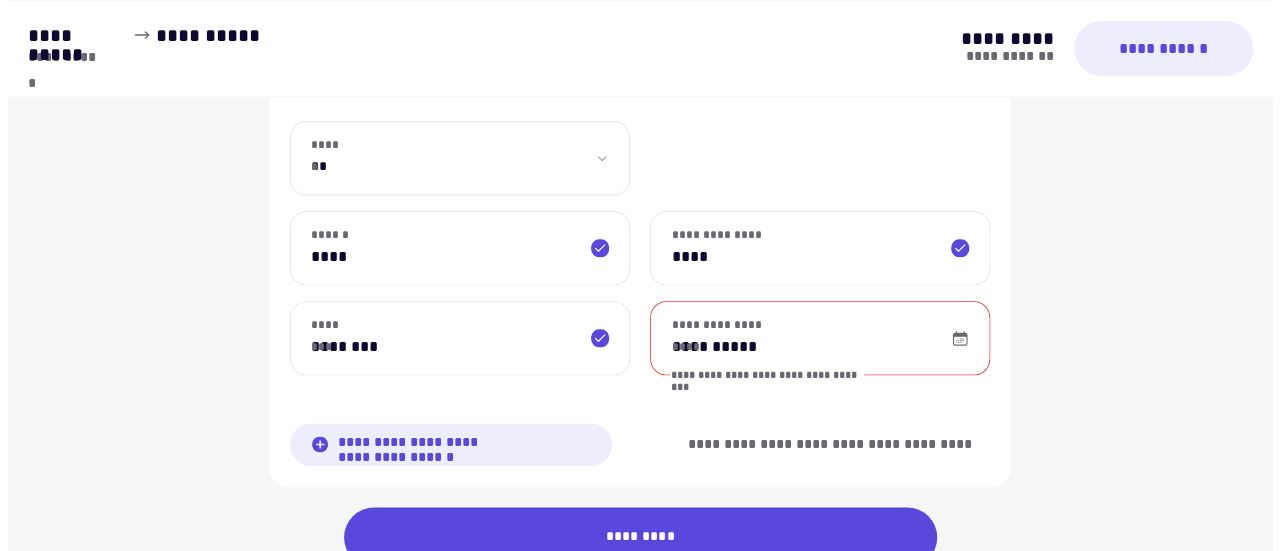 scroll, scrollTop: 1088, scrollLeft: 0, axis: vertical 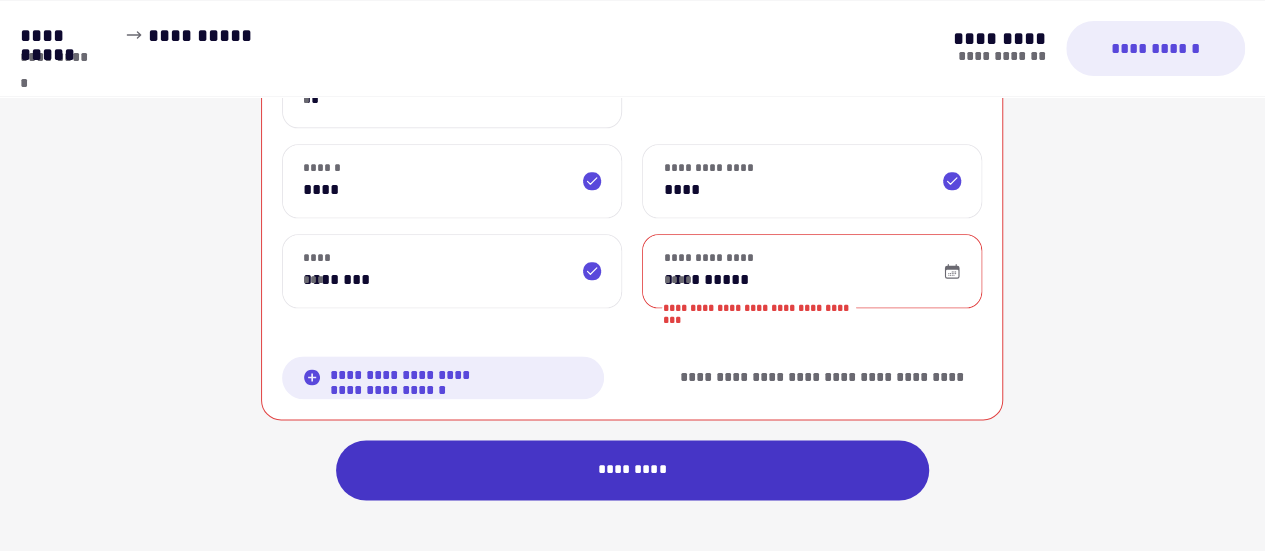 click on "*********" at bounding box center [633, 470] 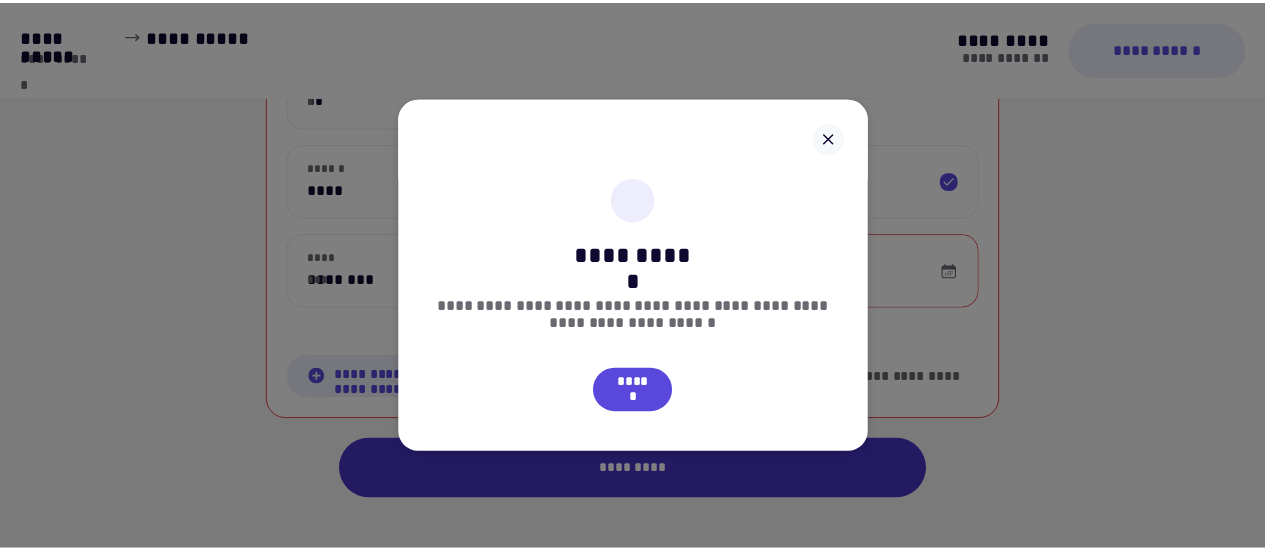 scroll, scrollTop: 971, scrollLeft: 0, axis: vertical 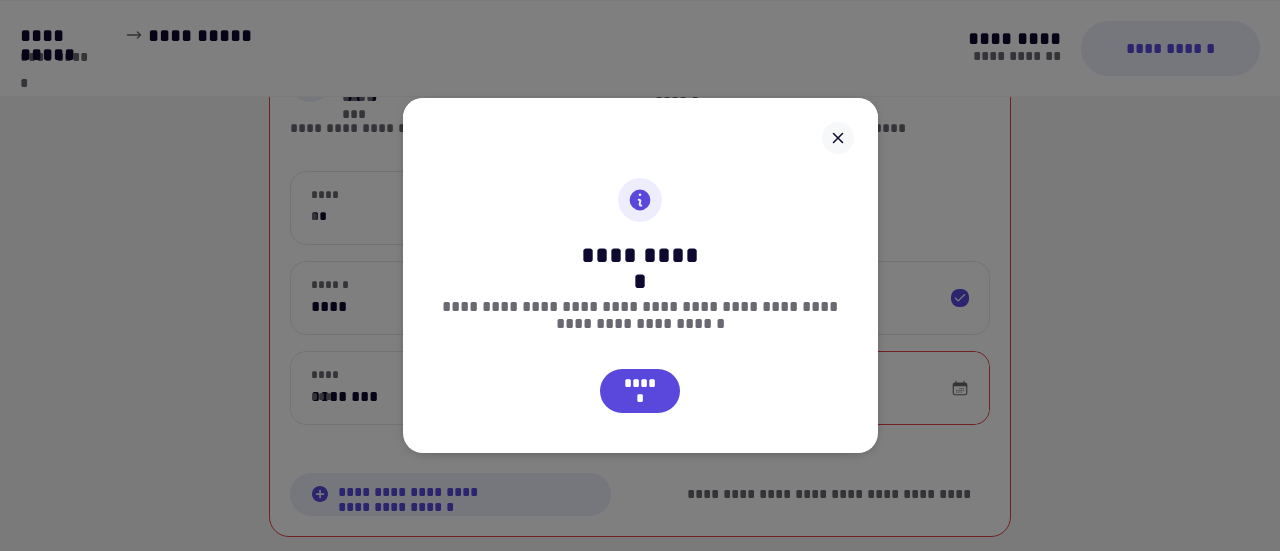 click at bounding box center (838, 138) 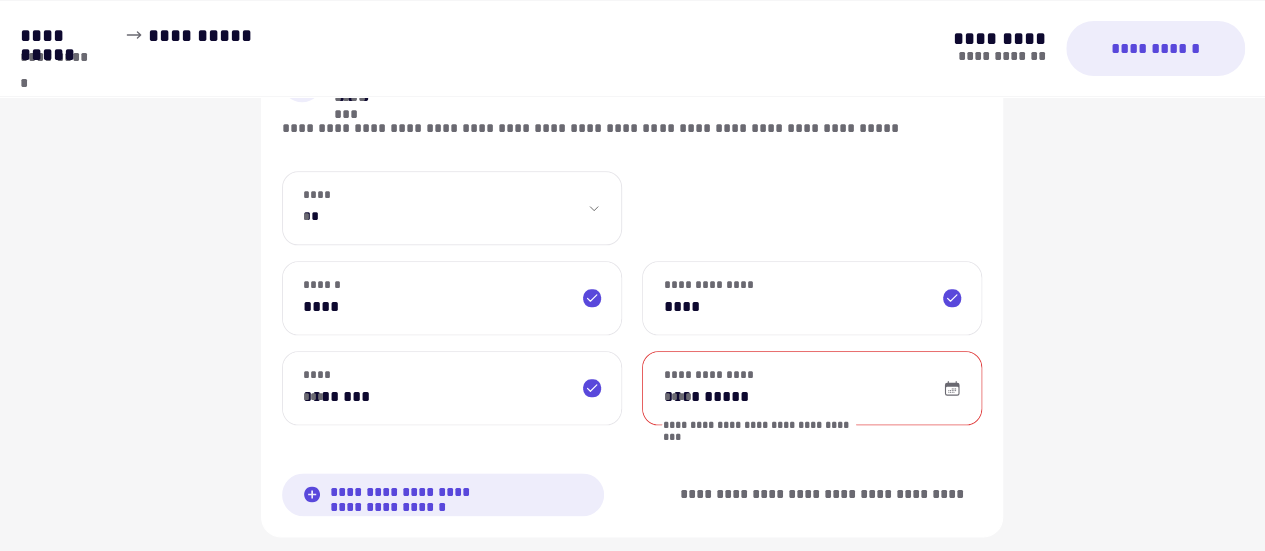 click on "**********" at bounding box center [812, 388] 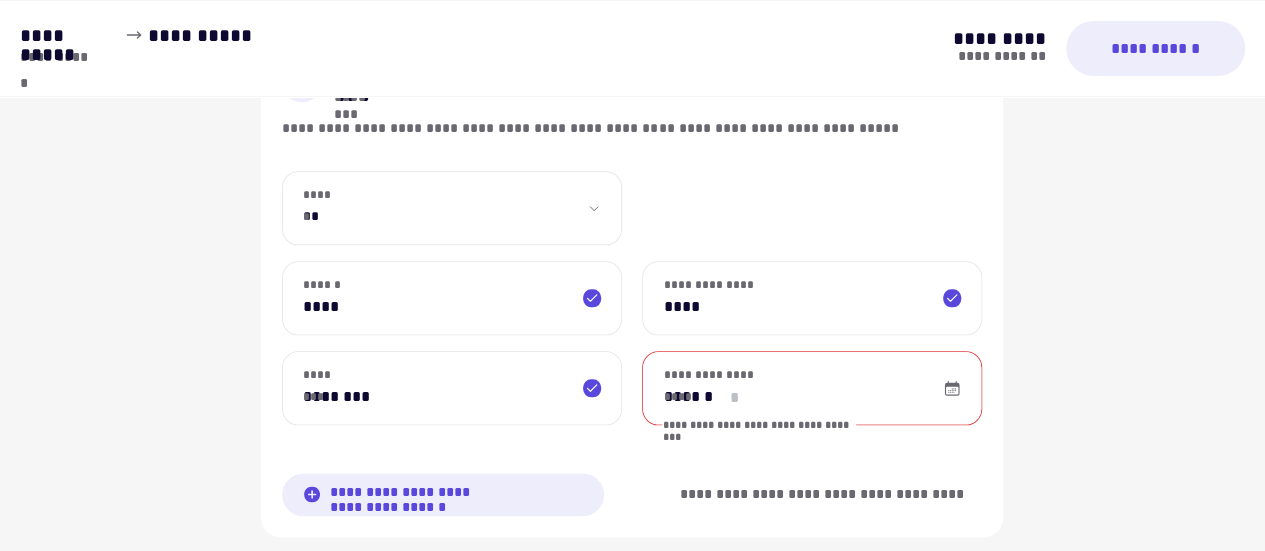 type on "***" 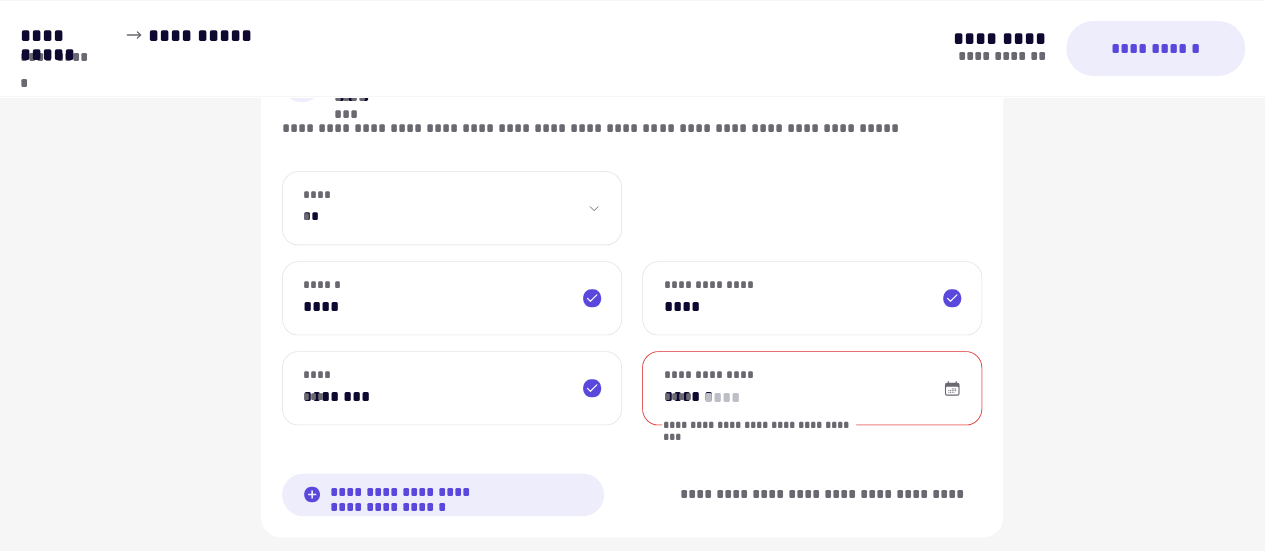 scroll, scrollTop: 1088, scrollLeft: 0, axis: vertical 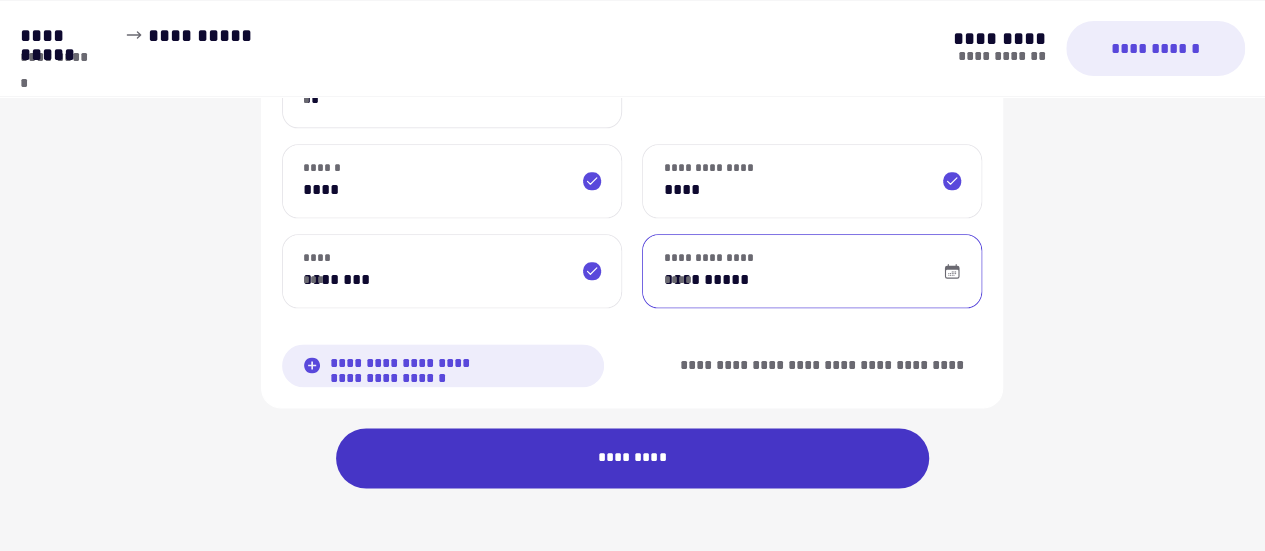 type on "**********" 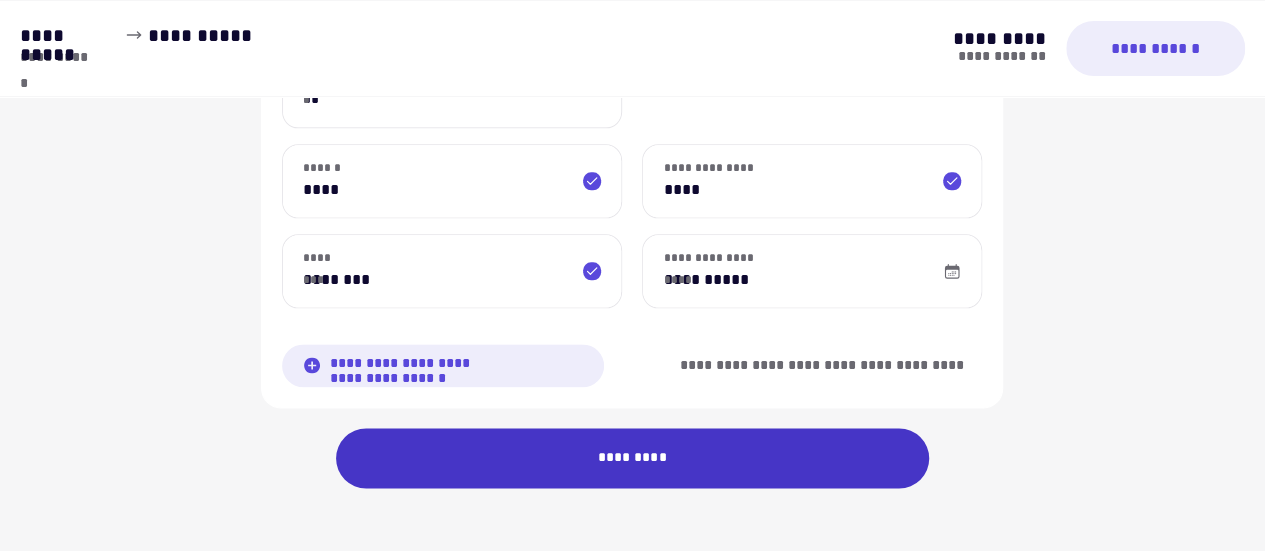 click on "*********" at bounding box center [633, 458] 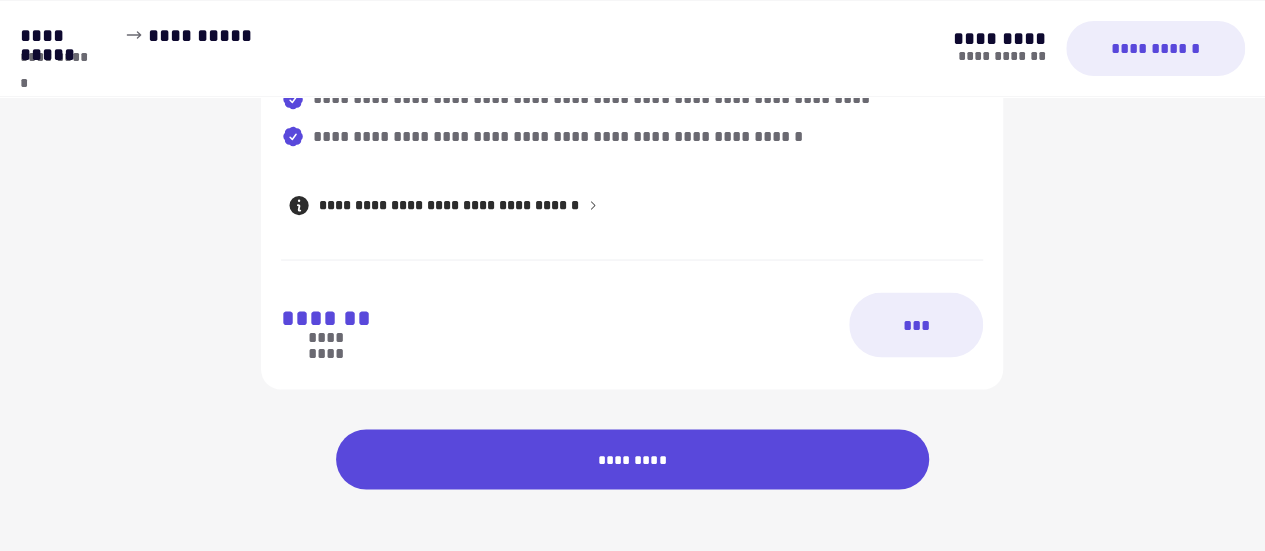 scroll, scrollTop: 1794, scrollLeft: 0, axis: vertical 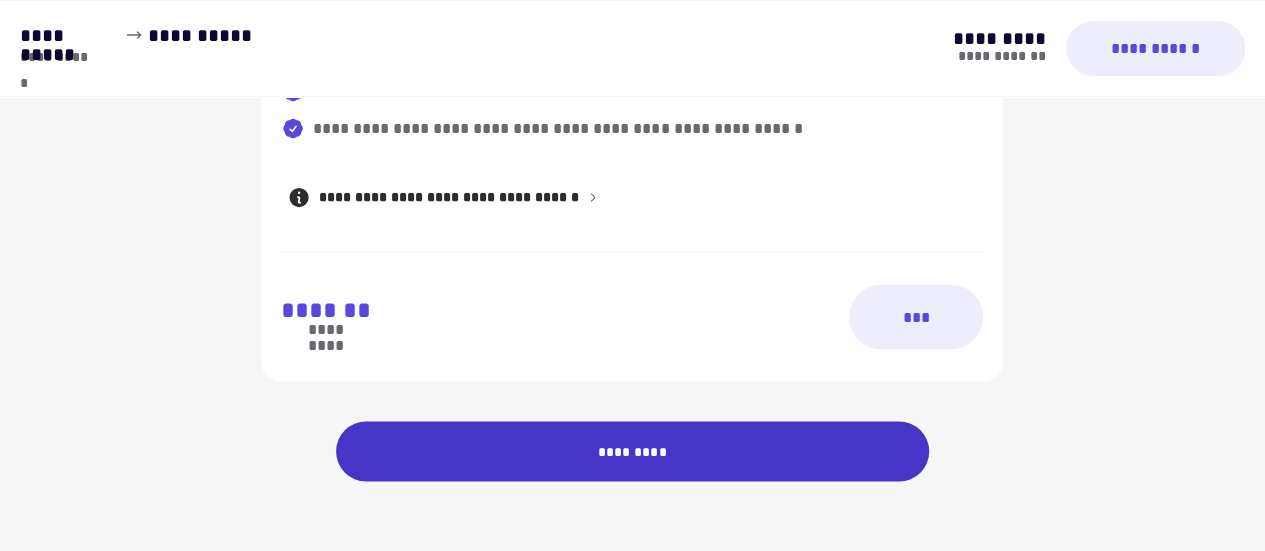 click on "*********" at bounding box center [633, 451] 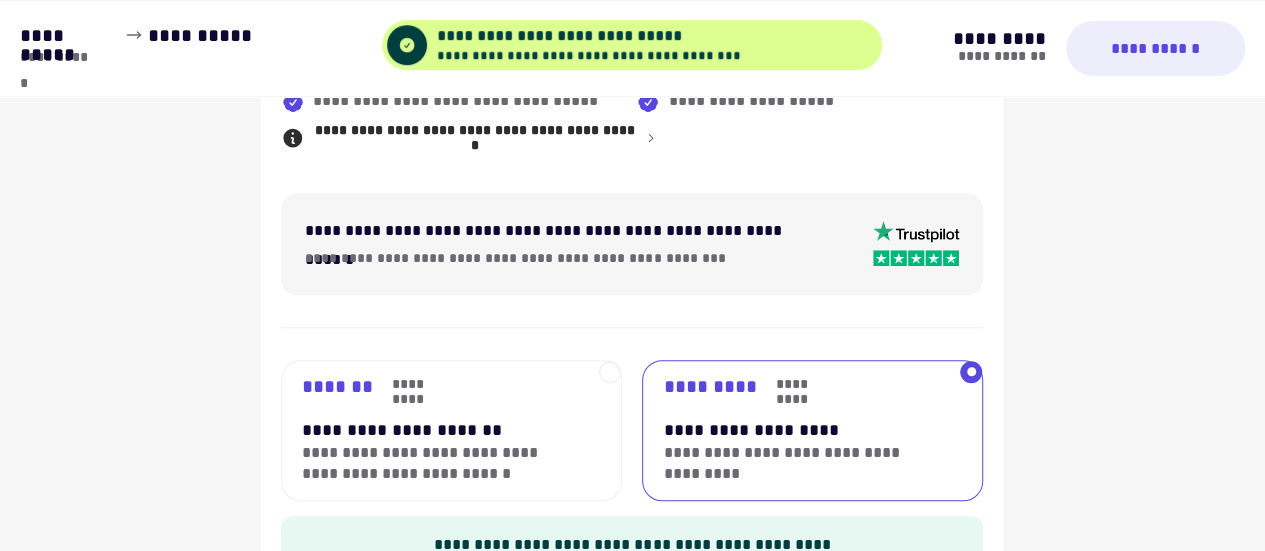 scroll, scrollTop: 610, scrollLeft: 0, axis: vertical 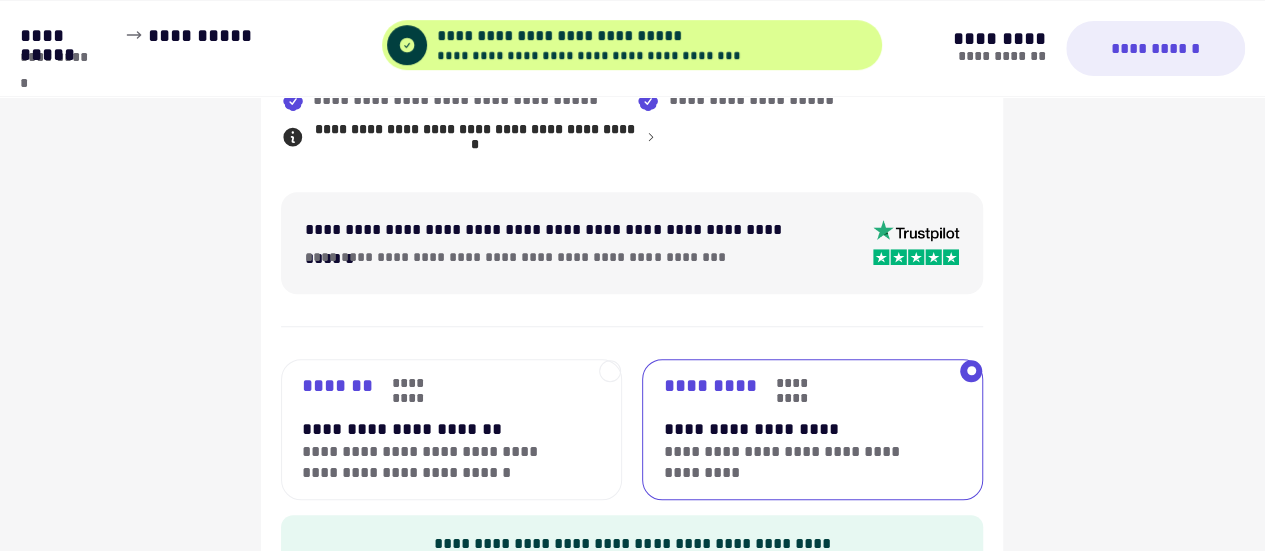 click on "**********" at bounding box center (436, 429) 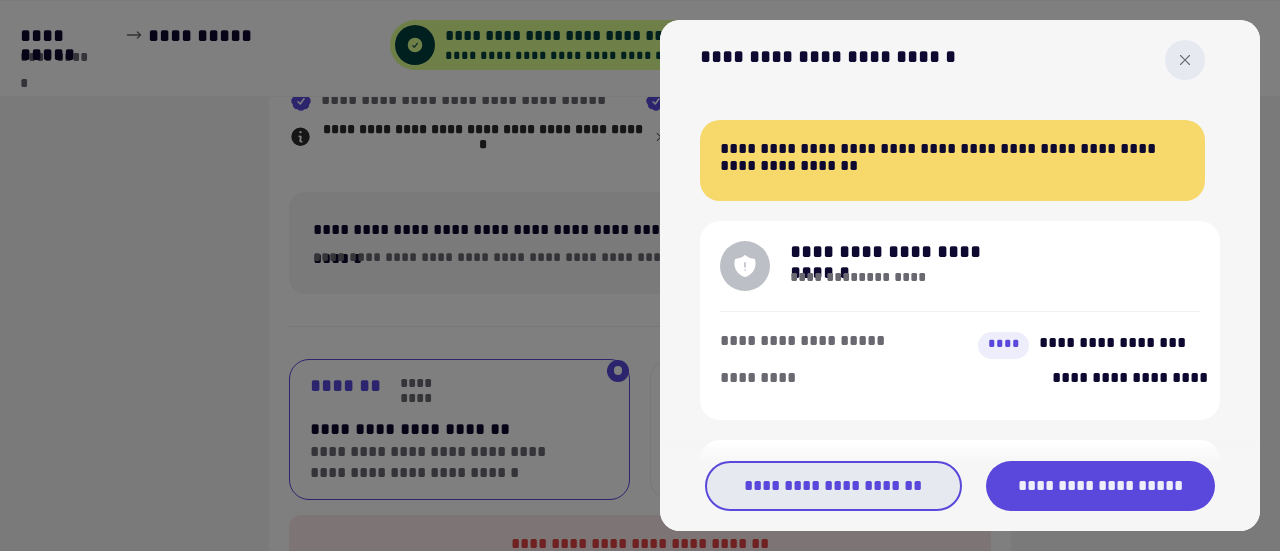 click on "**********" at bounding box center [833, 486] 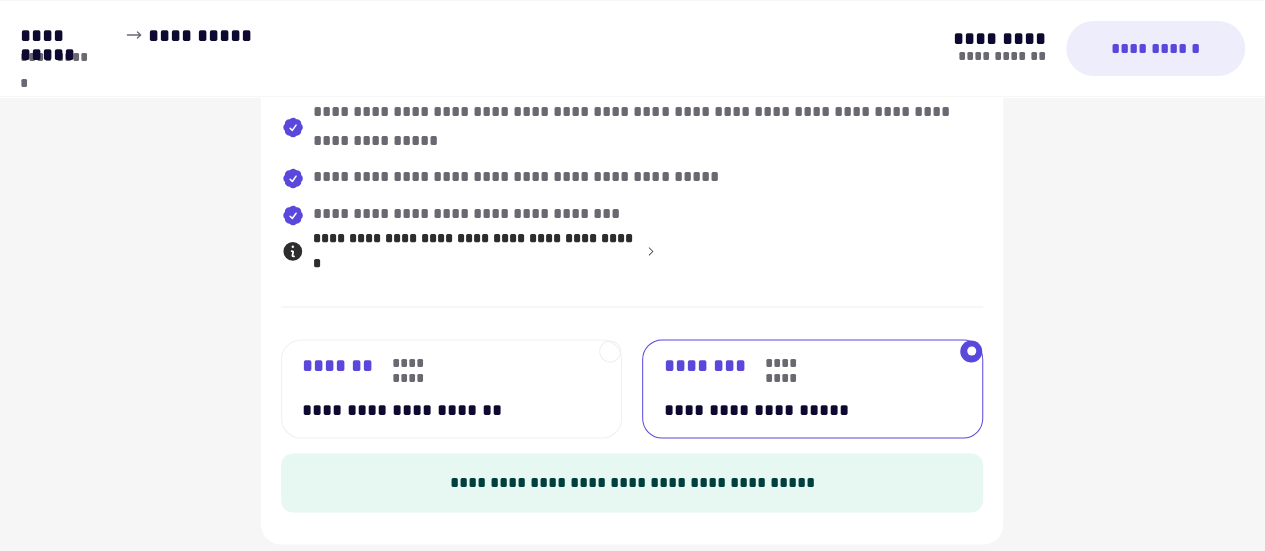 scroll, scrollTop: 1493, scrollLeft: 0, axis: vertical 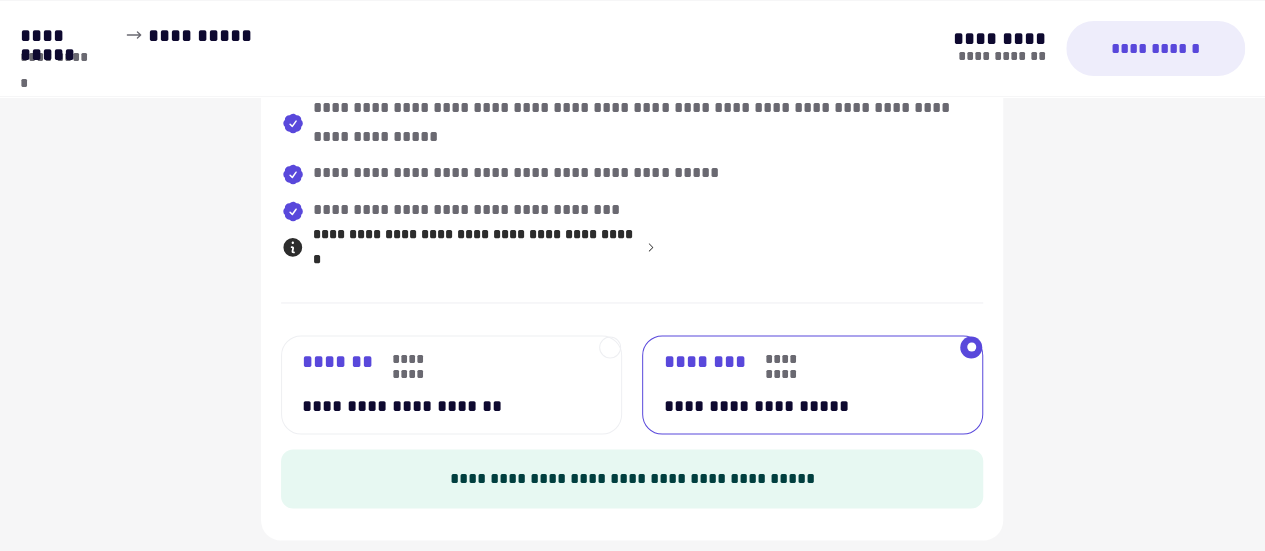 click on "[FIRST] [LAST]" at bounding box center [440, 384] 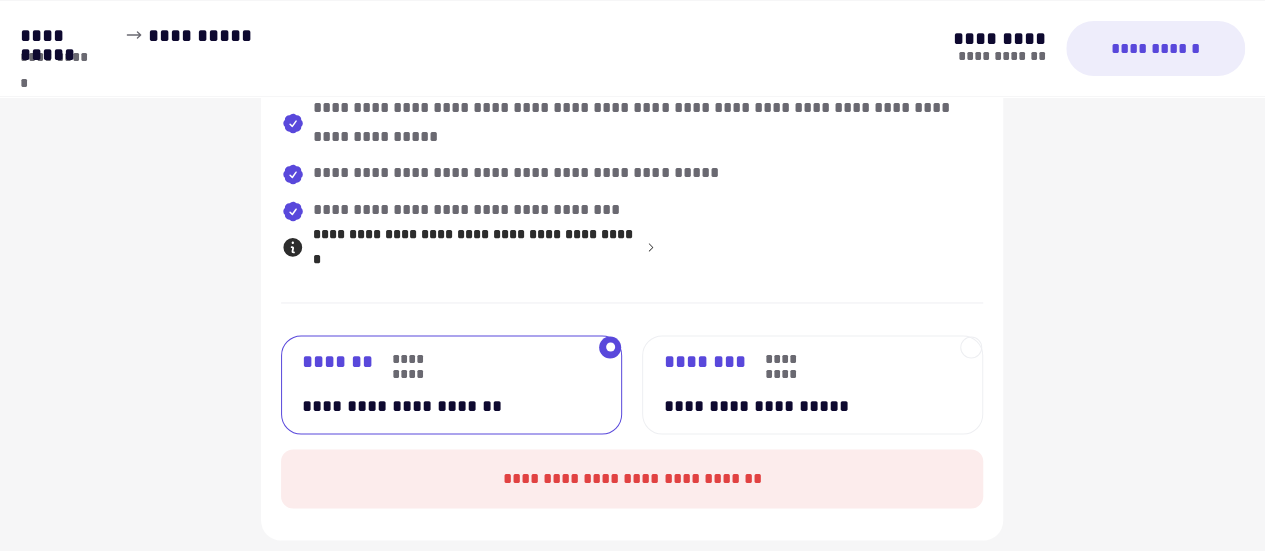 scroll, scrollTop: 1663, scrollLeft: 0, axis: vertical 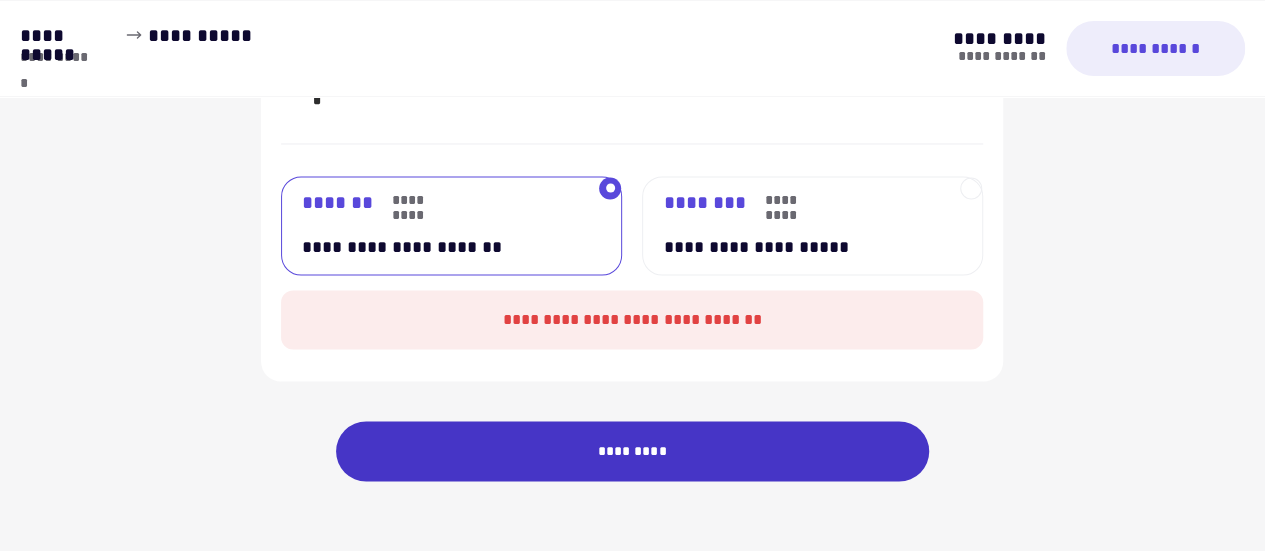 click on "*********" at bounding box center (633, 451) 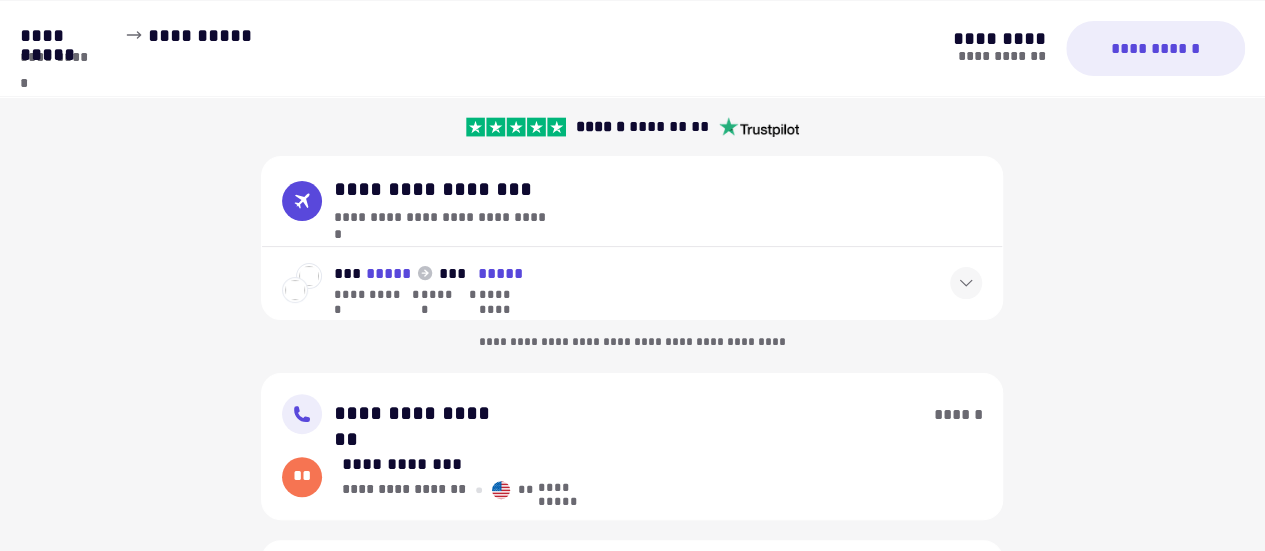 scroll, scrollTop: 98, scrollLeft: 0, axis: vertical 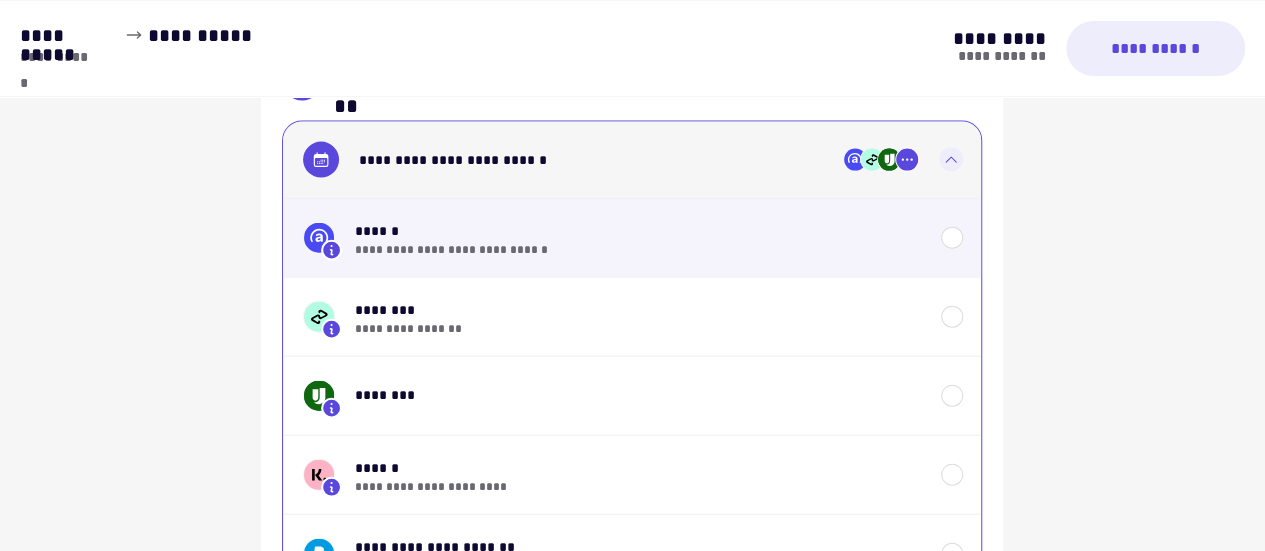 click on "******" at bounding box center [638, 231] 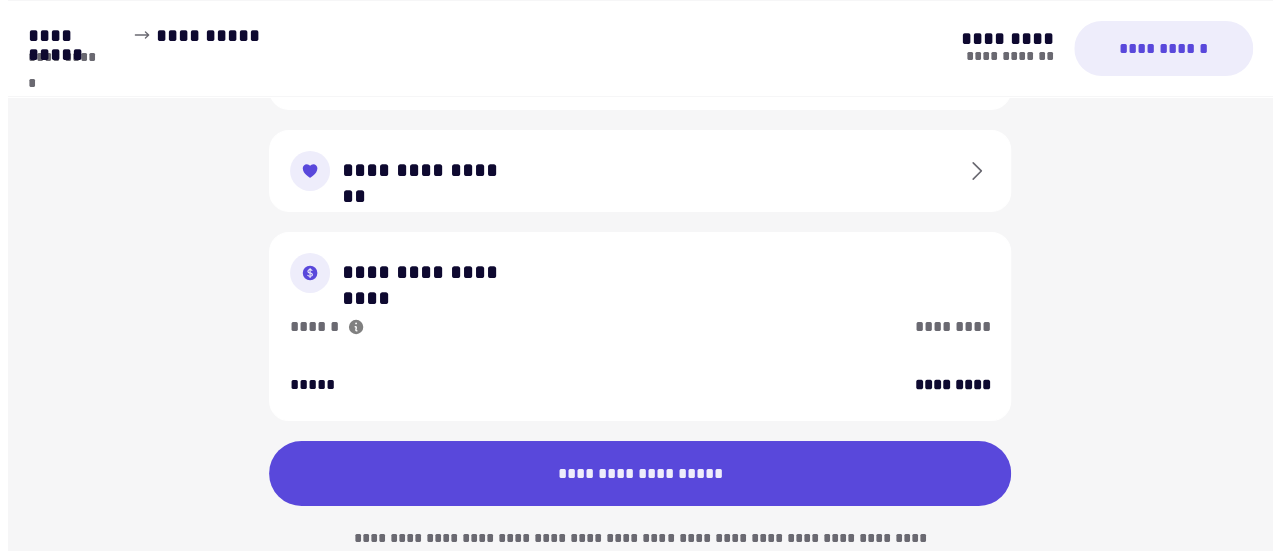 scroll, scrollTop: 3428, scrollLeft: 0, axis: vertical 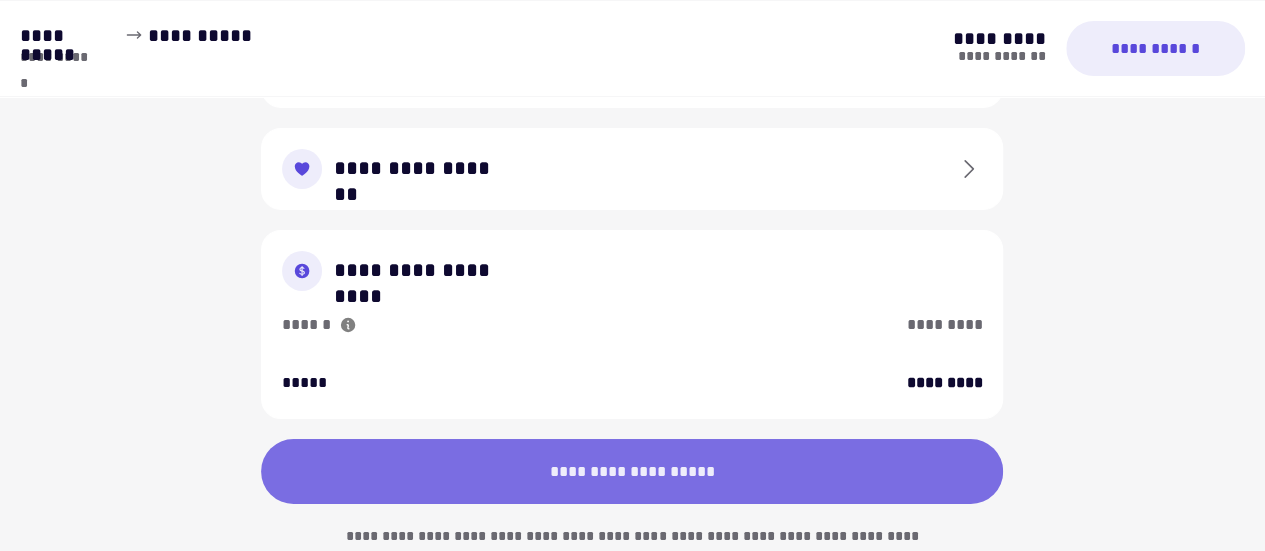 click on "**********" at bounding box center (632, 471) 